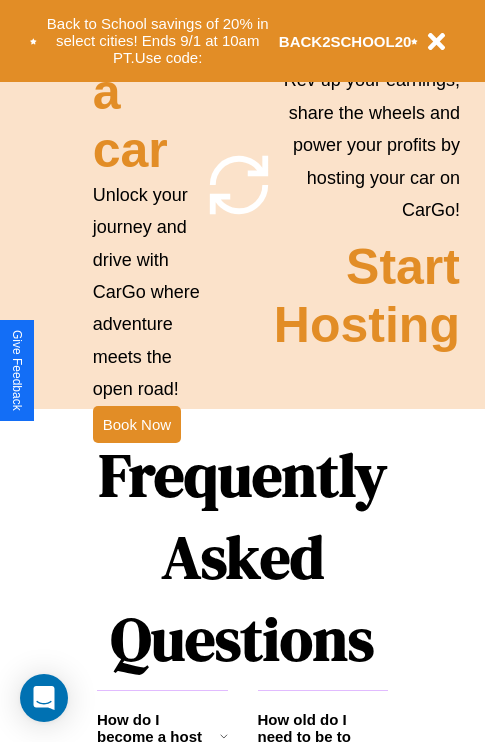 scroll, scrollTop: 2423, scrollLeft: 0, axis: vertical 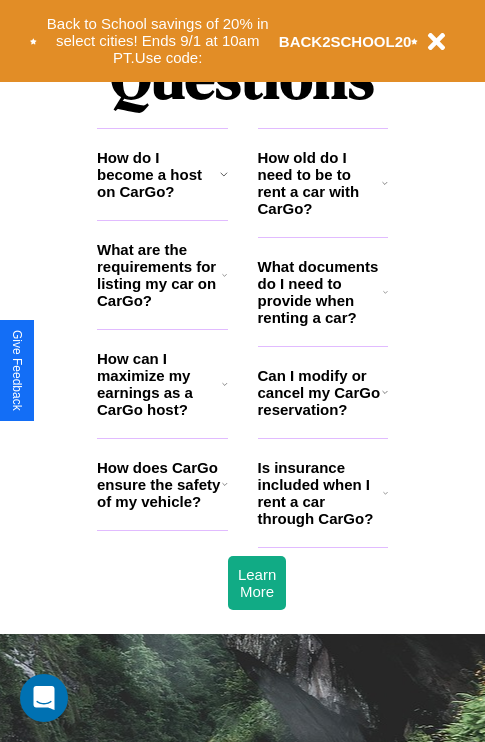 click 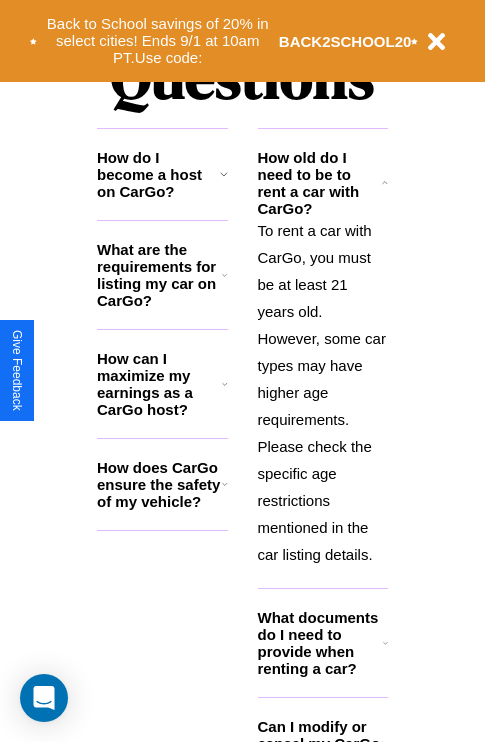 click on "What documents do I need to provide when renting a car?" at bounding box center [321, 643] 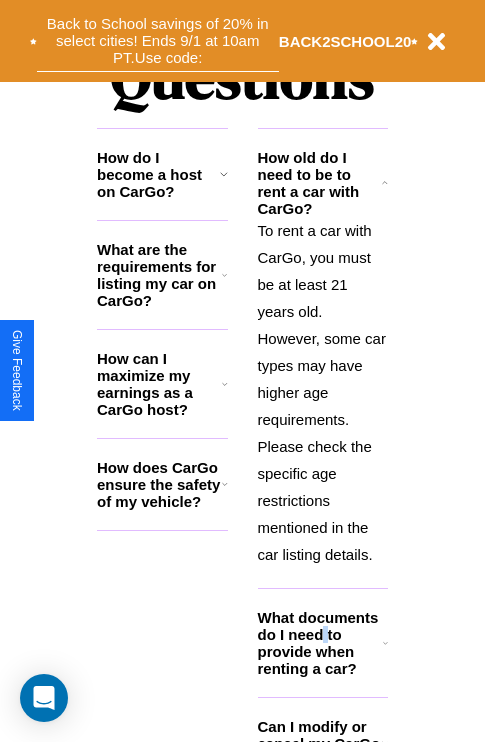 click on "Back to School savings of 20% in select cities! Ends 9/1 at 10am PT.  Use code:" at bounding box center [158, 41] 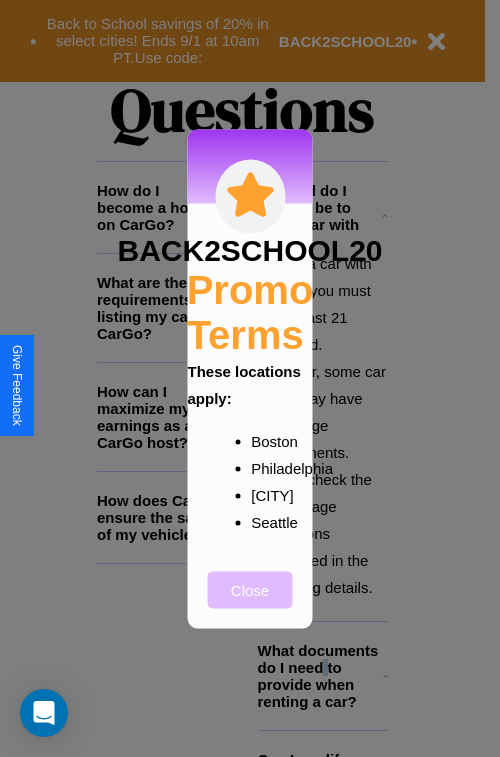 click on "Close" at bounding box center (250, 589) 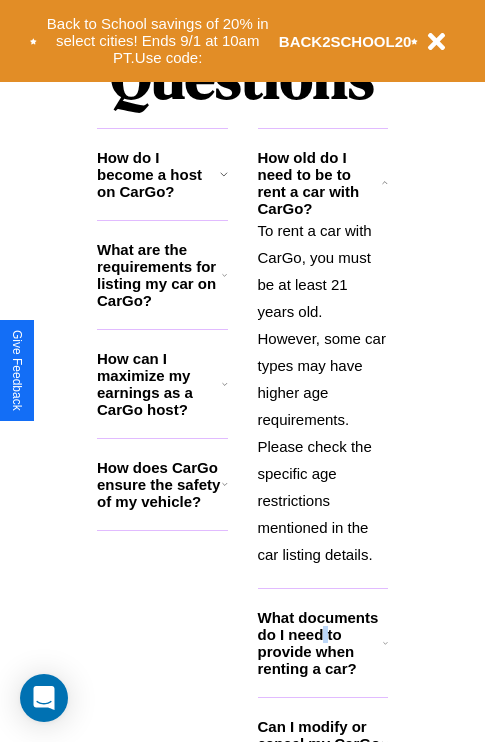 scroll, scrollTop: 0, scrollLeft: 0, axis: both 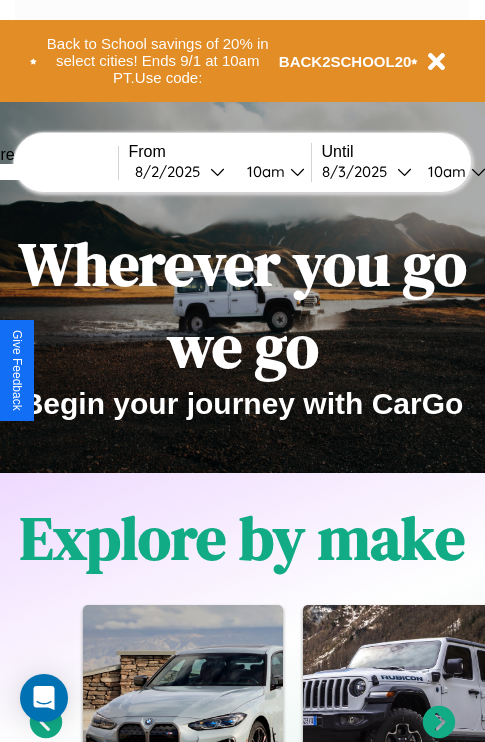 click at bounding box center [43, 172] 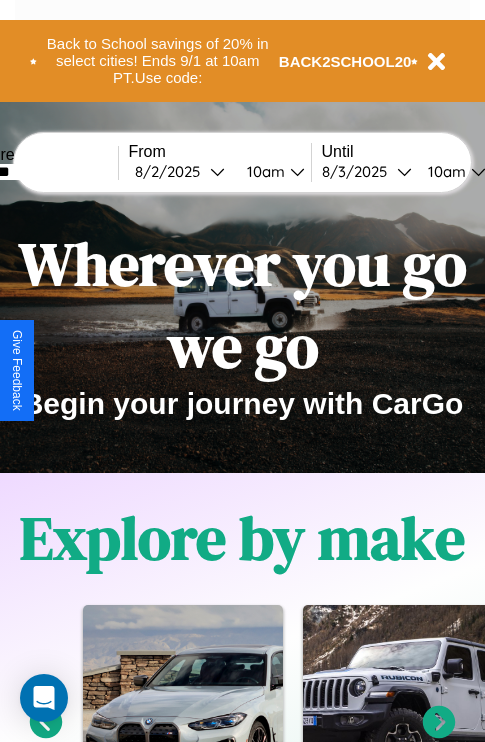 type on "*******" 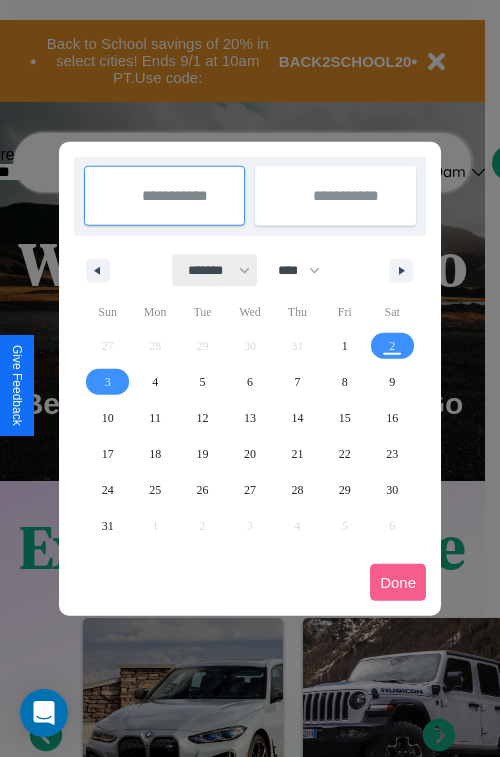 click on "******* ******** ***** ***** *** **** **** ****** ********* ******* ******** ********" at bounding box center (215, 270) 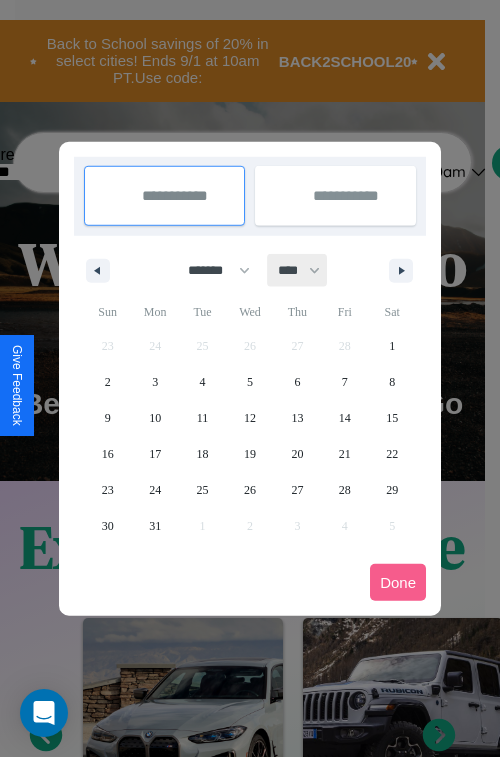 click on "**** **** **** **** **** **** **** **** **** **** **** **** **** **** **** **** **** **** **** **** **** **** **** **** **** **** **** **** **** **** **** **** **** **** **** **** **** **** **** **** **** **** **** **** **** **** **** **** **** **** **** **** **** **** **** **** **** **** **** **** **** **** **** **** **** **** **** **** **** **** **** **** **** **** **** **** **** **** **** **** **** **** **** **** **** **** **** **** **** **** **** **** **** **** **** **** **** **** **** **** **** **** **** **** **** **** **** **** **** **** **** **** **** **** **** **** **** **** **** **** ****" at bounding box center [298, 270] 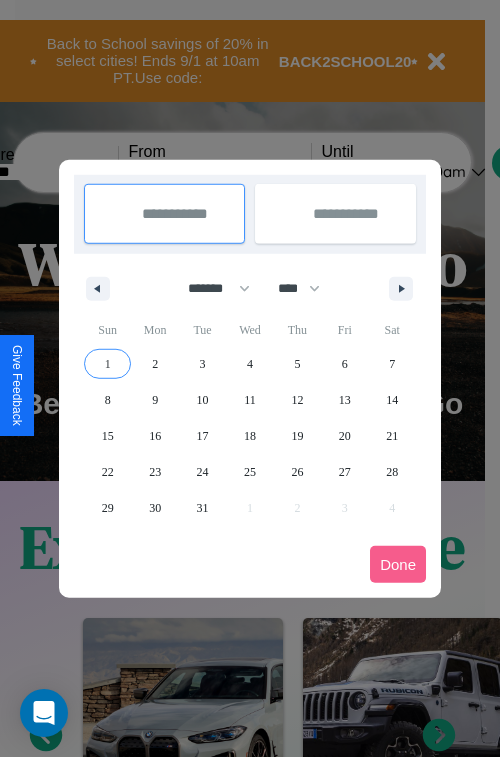 click on "1" at bounding box center (108, 364) 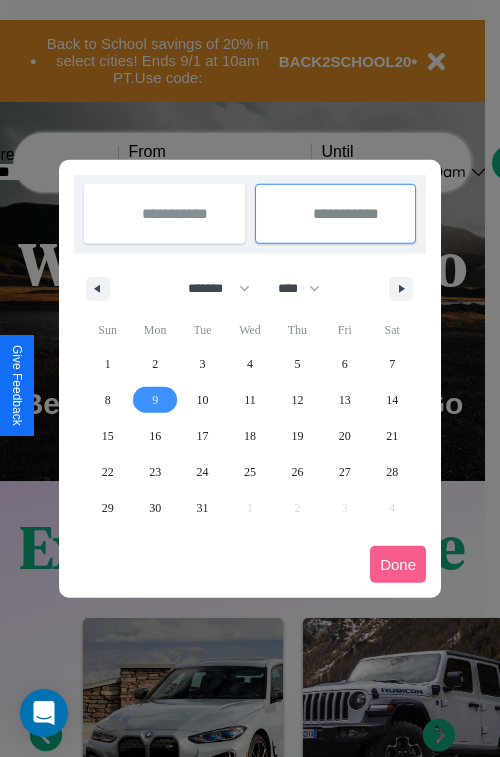 click on "9" at bounding box center [155, 400] 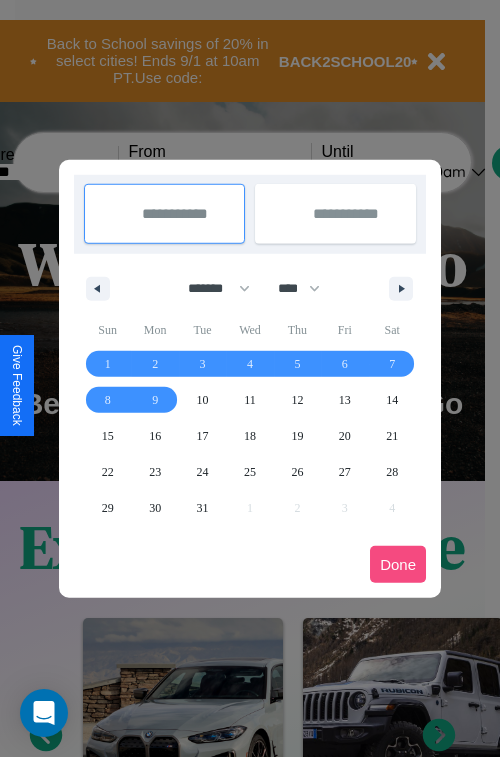 click on "Done" at bounding box center [398, 564] 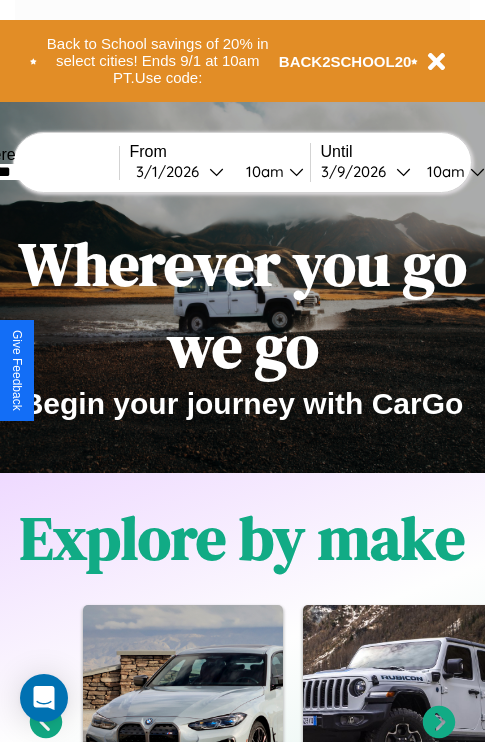 scroll, scrollTop: 0, scrollLeft: 67, axis: horizontal 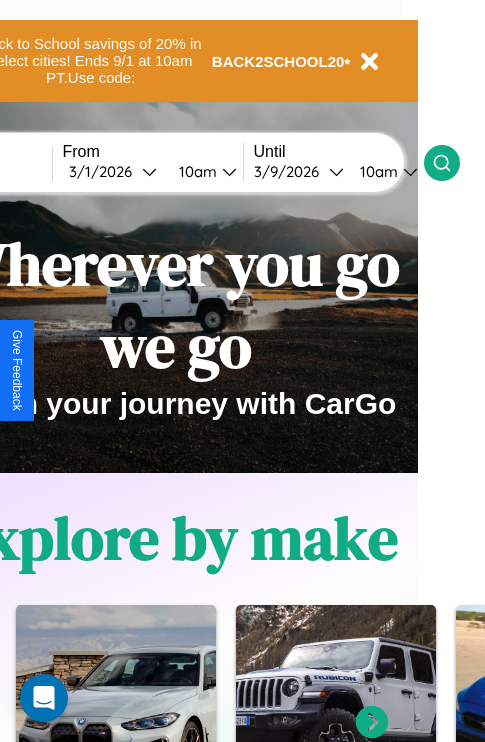 click 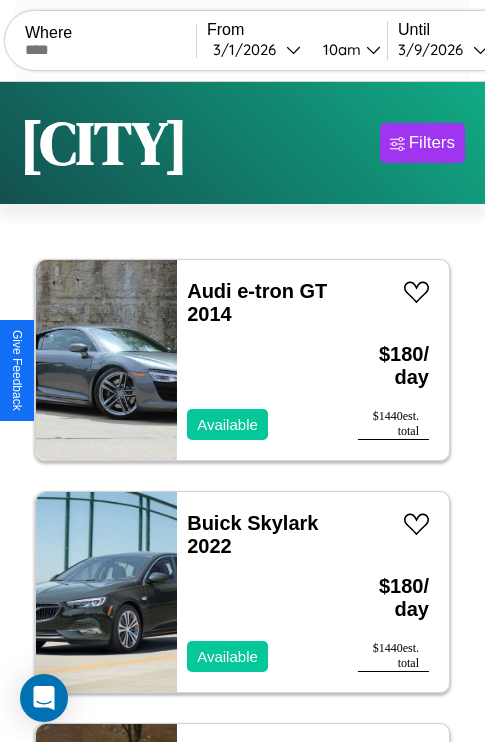 scroll, scrollTop: 95, scrollLeft: 0, axis: vertical 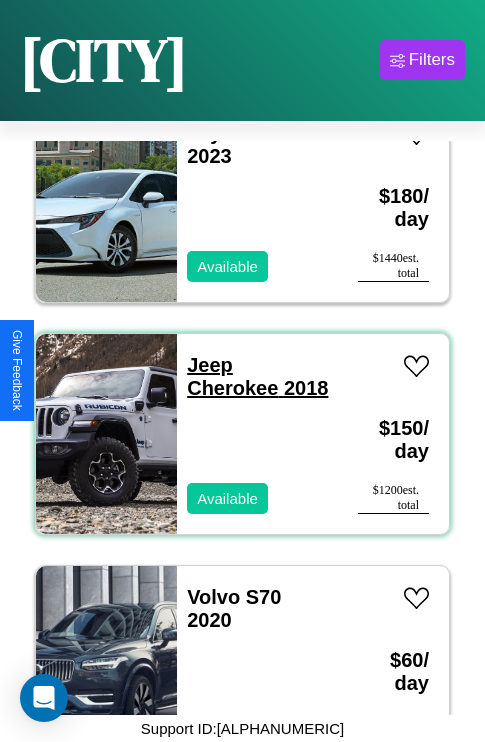 click on "Jeep   Cherokee   2018" at bounding box center (257, 376) 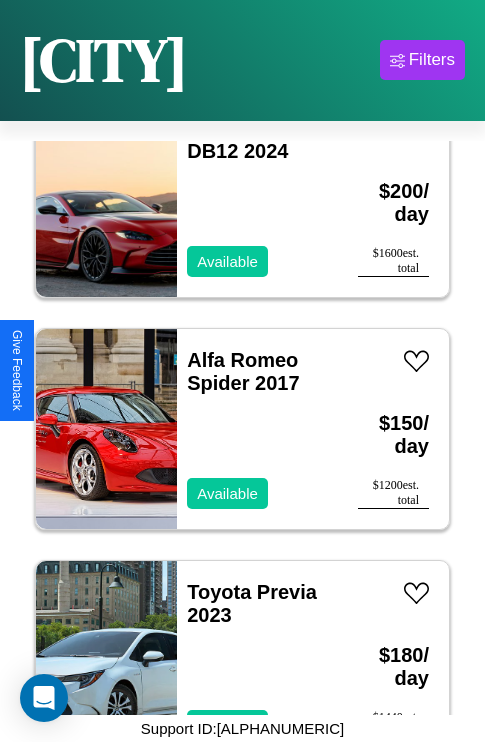 scroll, scrollTop: 1467, scrollLeft: 0, axis: vertical 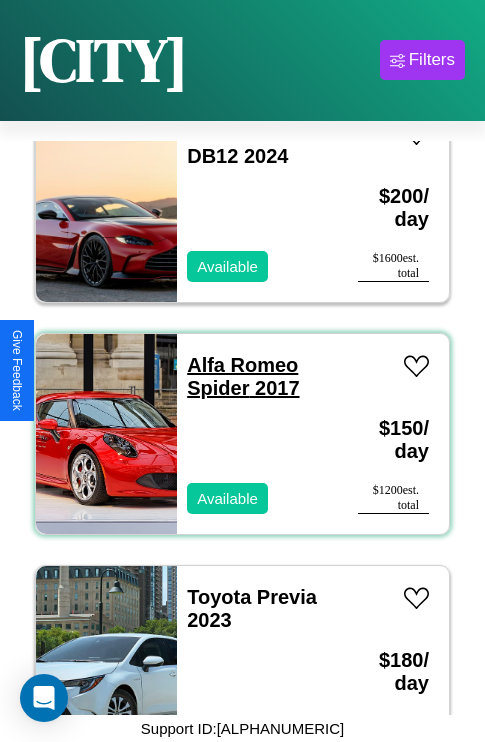 click on "Alfa Romeo   Spider   2017" at bounding box center (243, 376) 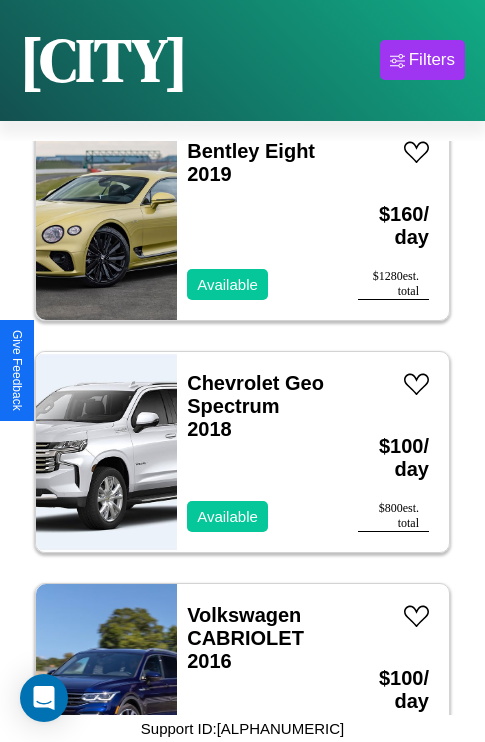 scroll, scrollTop: 2627, scrollLeft: 0, axis: vertical 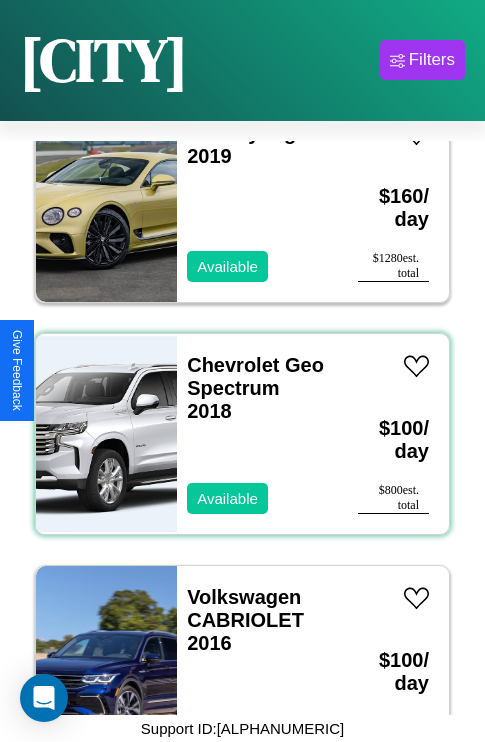 click on "Chevrolet   Geo Spectrum   2018" at bounding box center (257, 388) 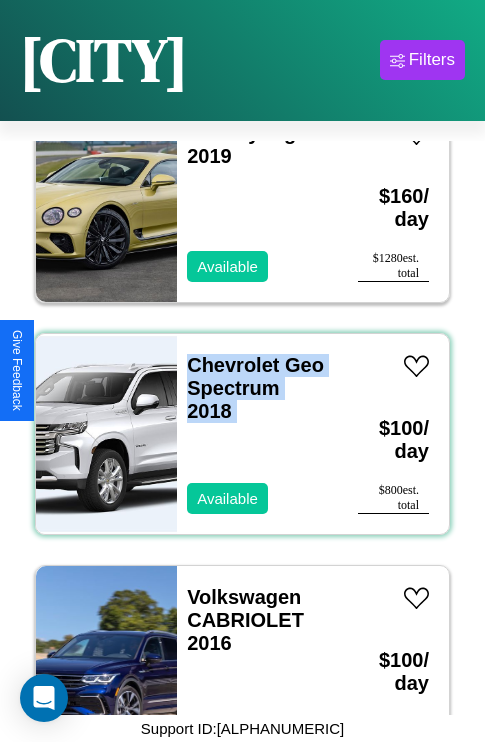 click on "Chevrolet   Geo Spectrum   2018" at bounding box center (257, 388) 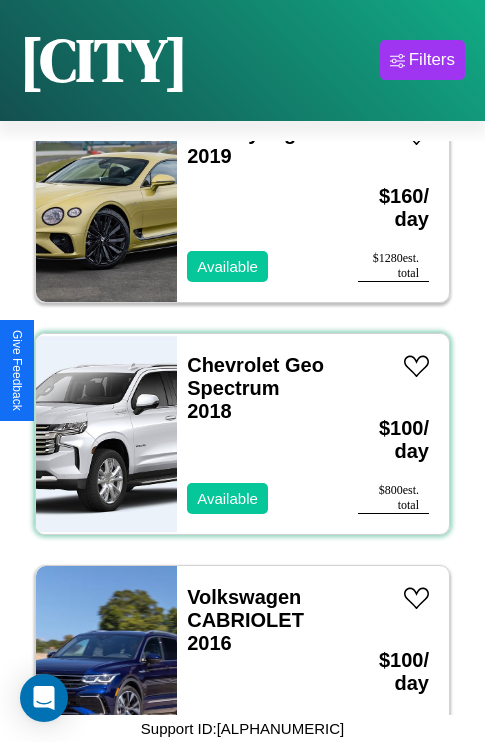 click on "Chevrolet   Geo Spectrum   2018" at bounding box center [257, 388] 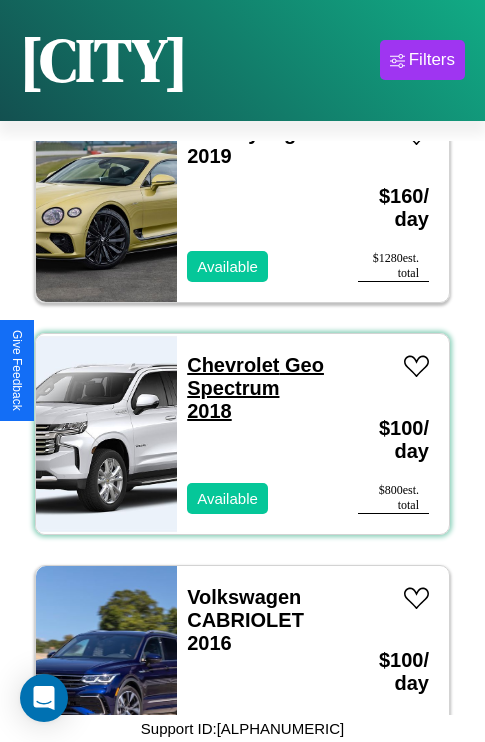 click on "Chevrolet   Geo Spectrum   2018" at bounding box center (255, 388) 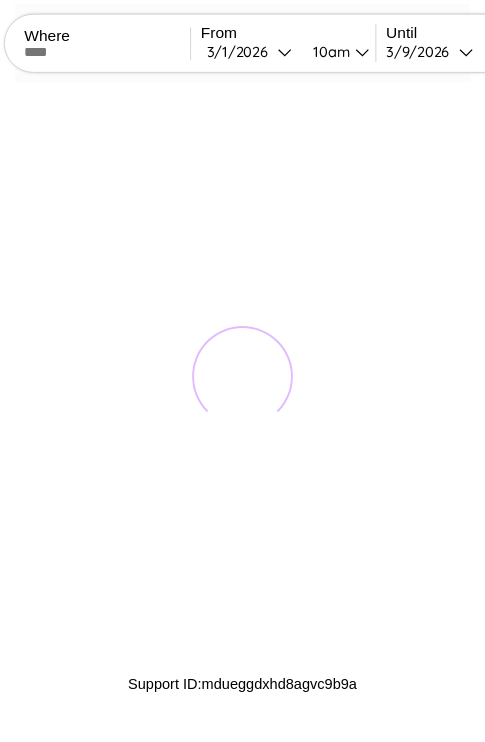 scroll, scrollTop: 0, scrollLeft: 0, axis: both 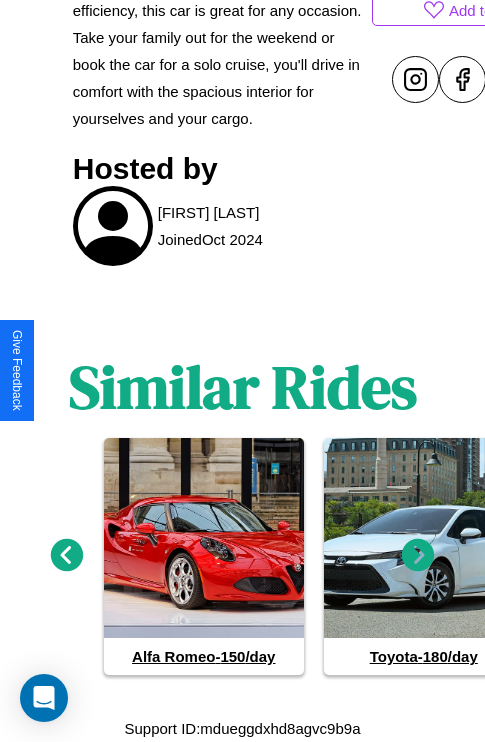 click 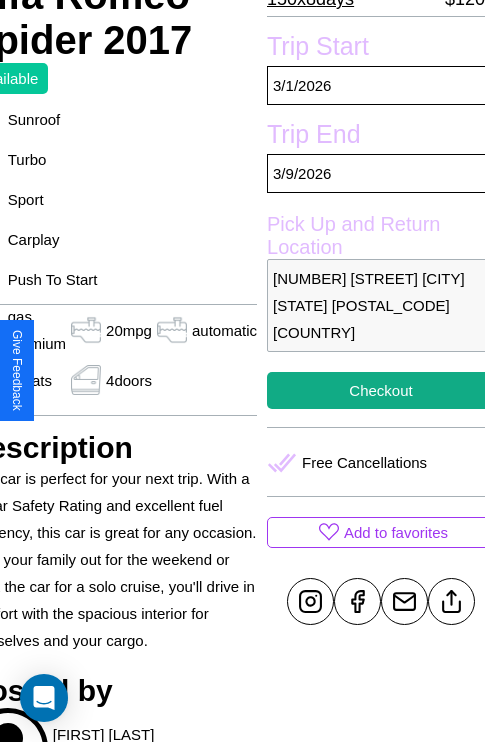 scroll, scrollTop: 458, scrollLeft: 107, axis: both 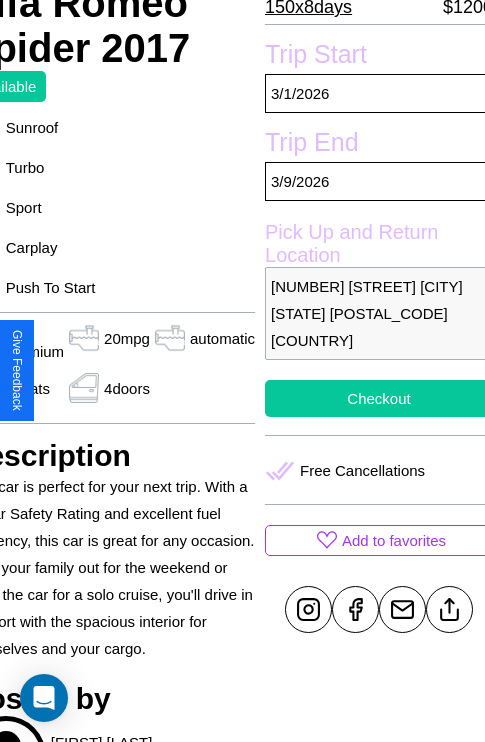 click on "Checkout" at bounding box center (379, 398) 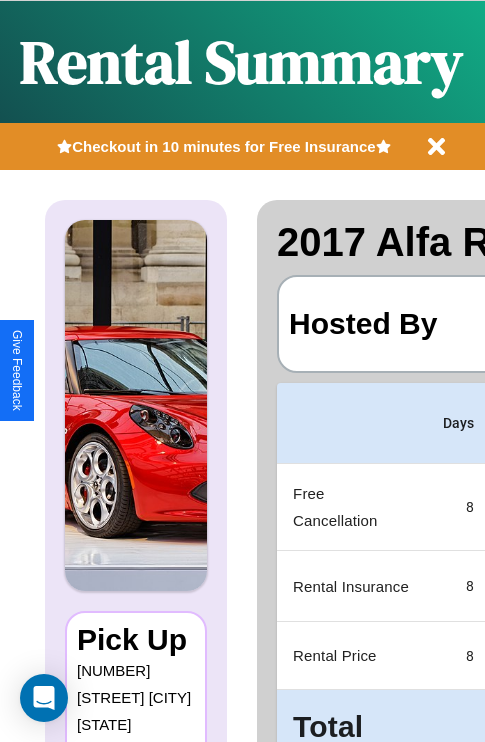 scroll, scrollTop: 0, scrollLeft: 378, axis: horizontal 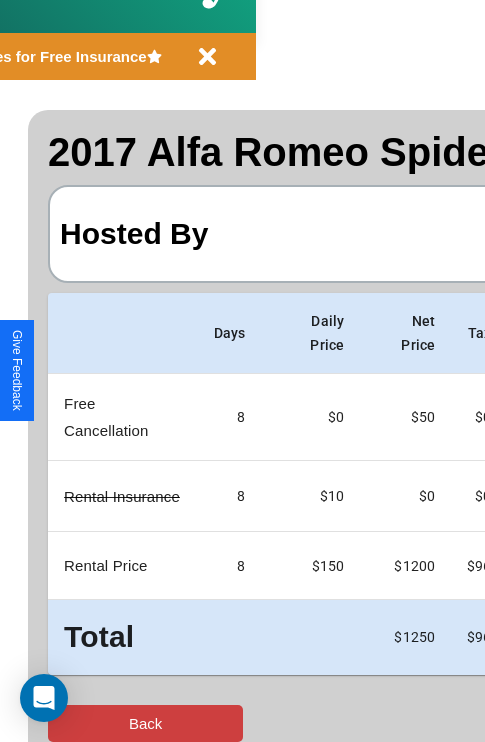 click on "Back" at bounding box center (145, 723) 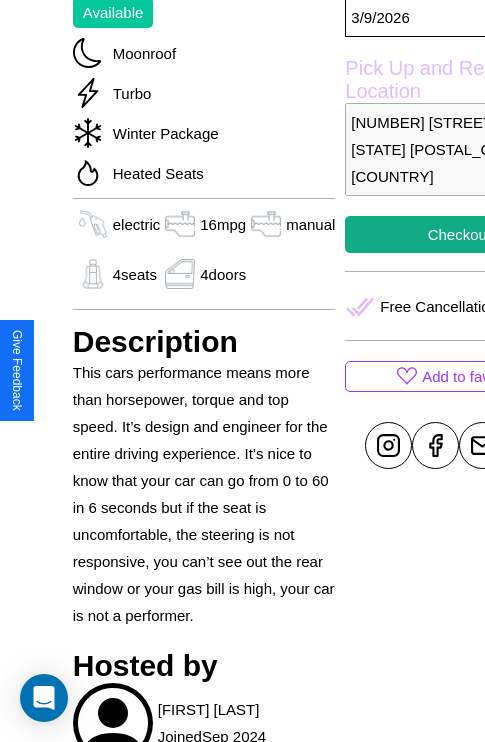 scroll, scrollTop: 1068, scrollLeft: 0, axis: vertical 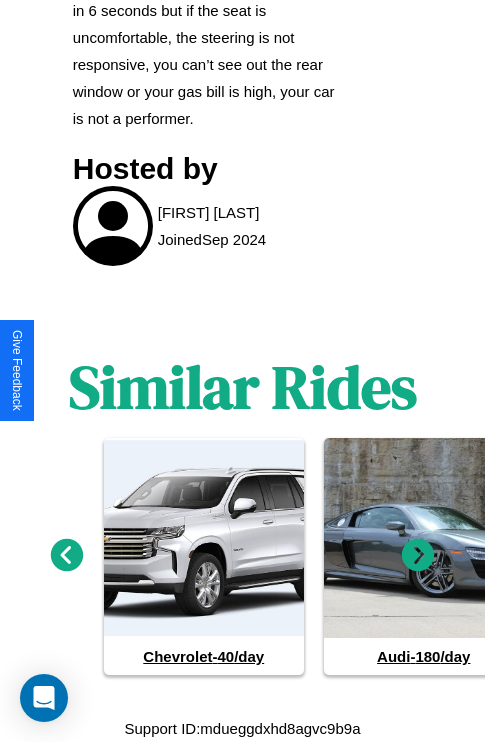 click 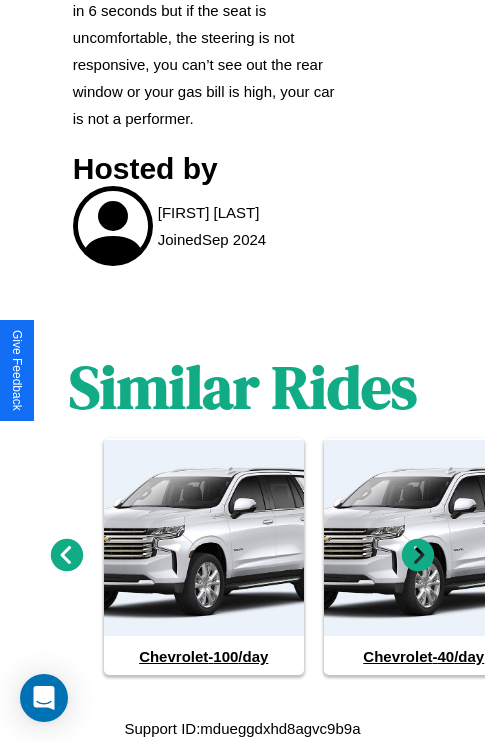 click 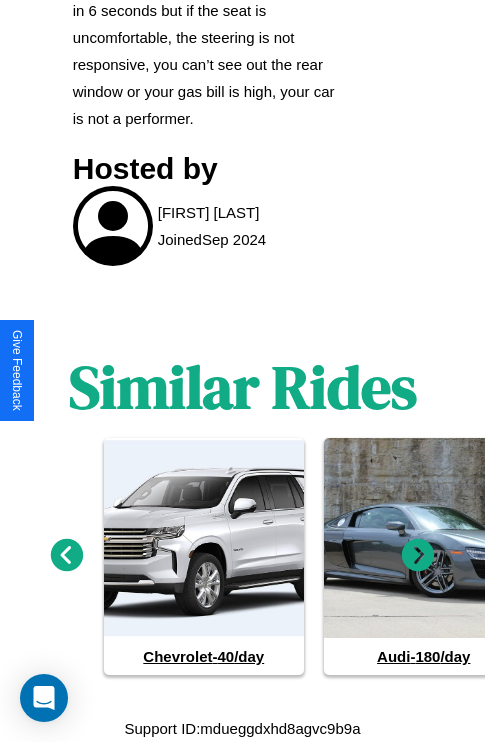 click 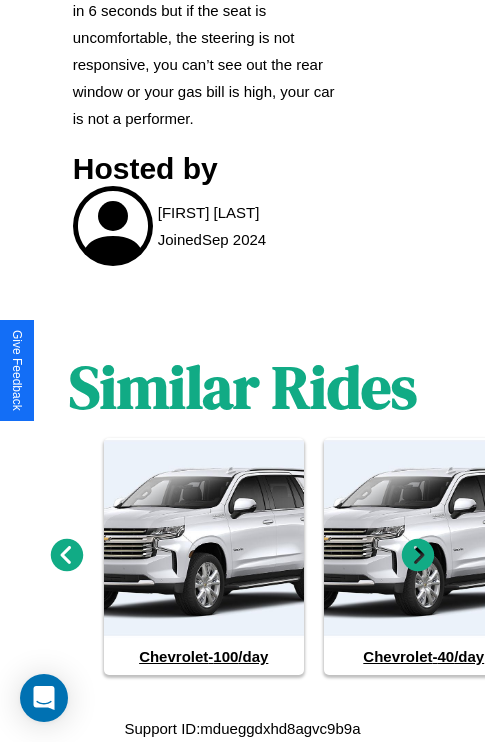 click 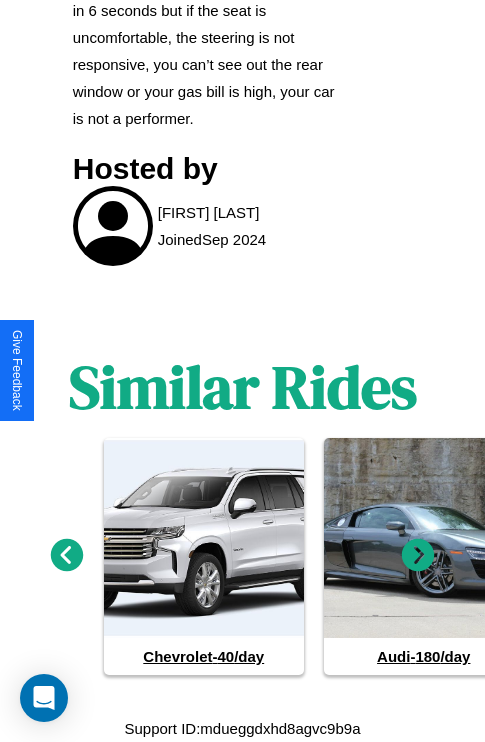 click 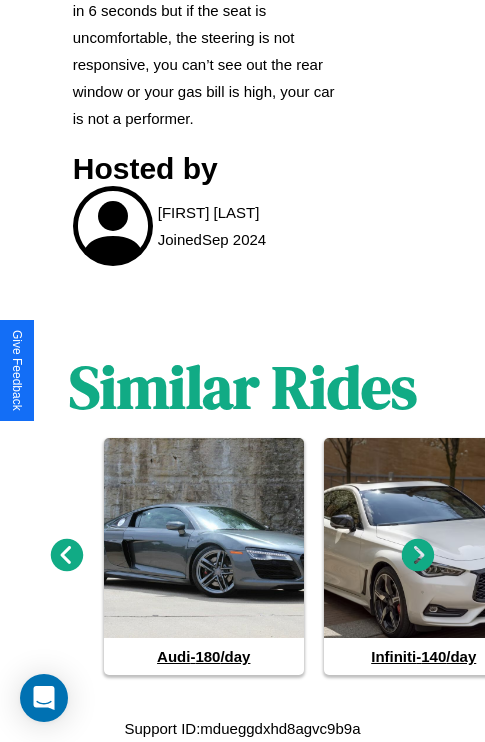 click 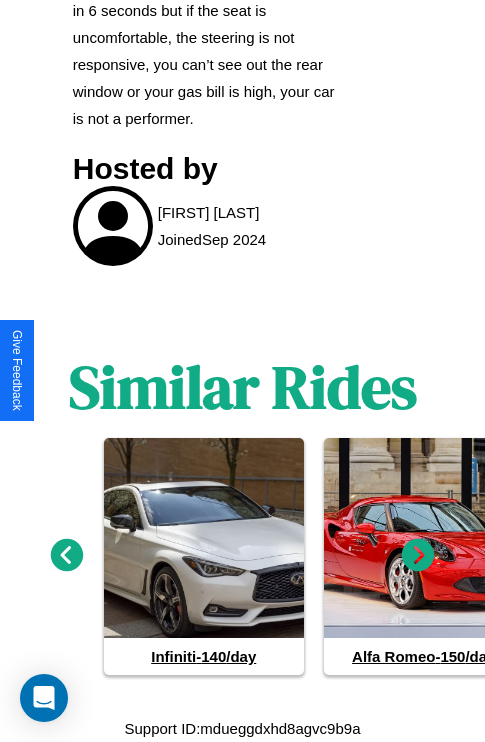 click 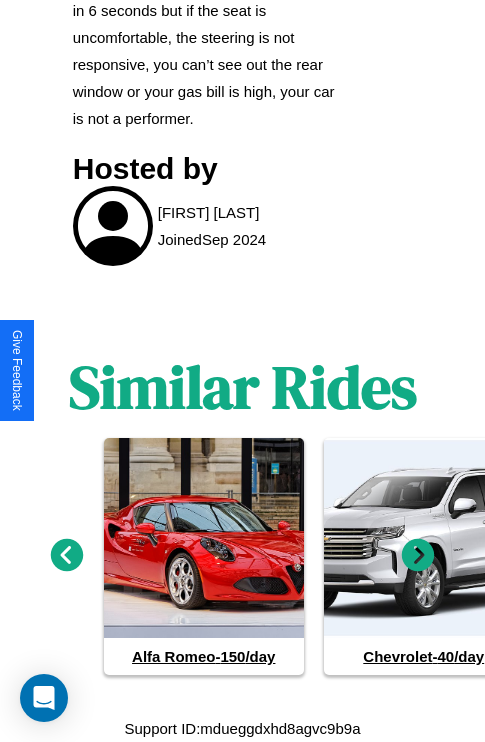 click 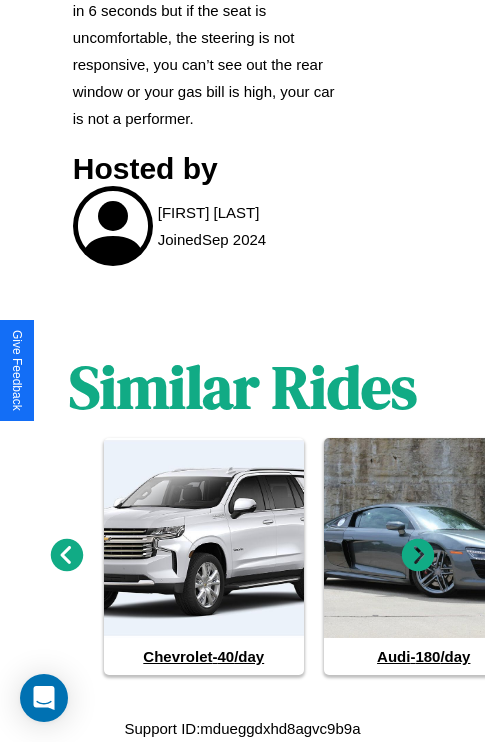 click 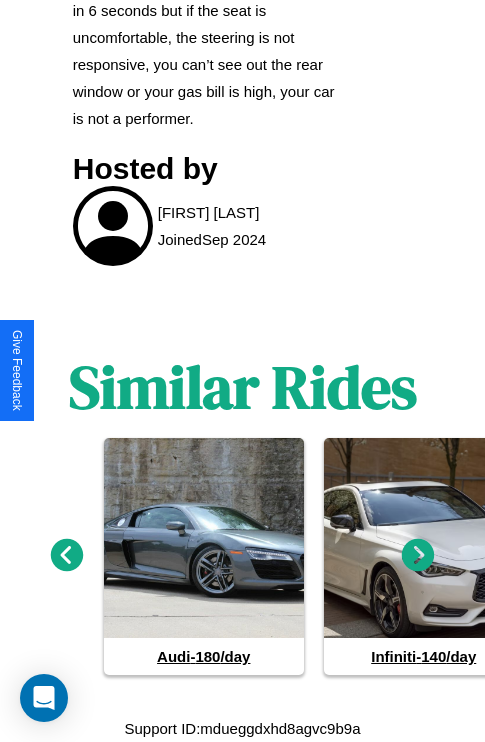 click 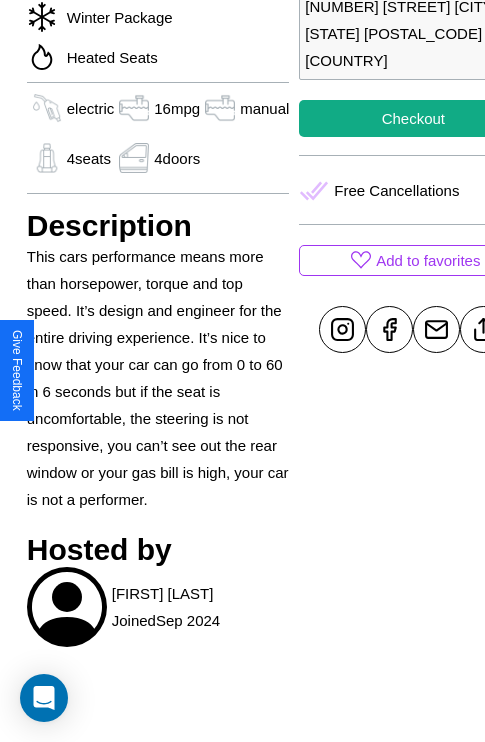 scroll, scrollTop: 407, scrollLeft: 80, axis: both 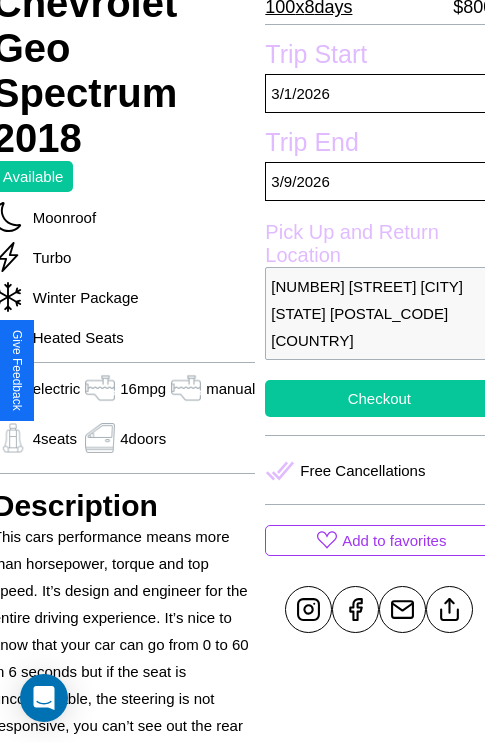 click on "Checkout" at bounding box center (379, 398) 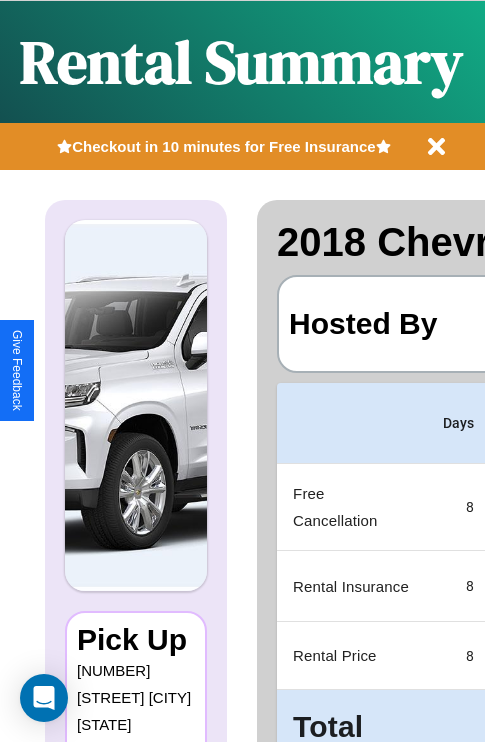 scroll, scrollTop: 0, scrollLeft: 378, axis: horizontal 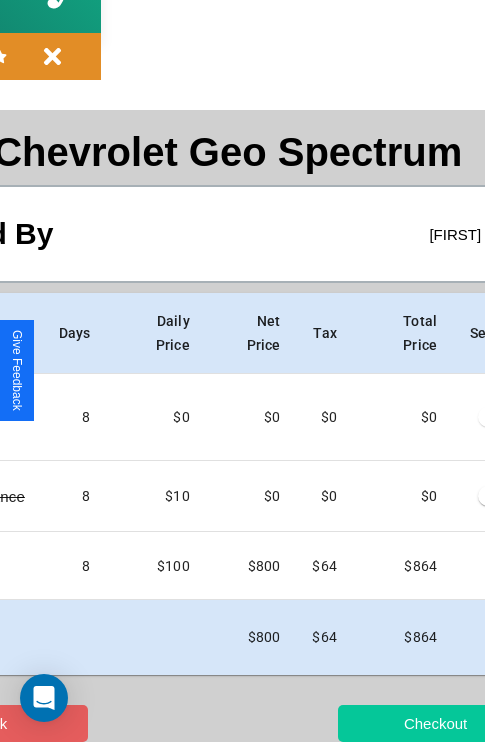 click on "Checkout" at bounding box center [435, 723] 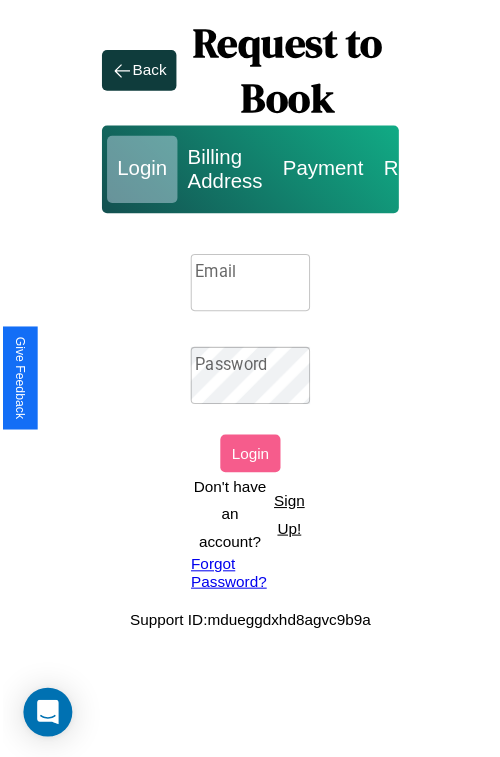 scroll, scrollTop: 0, scrollLeft: 0, axis: both 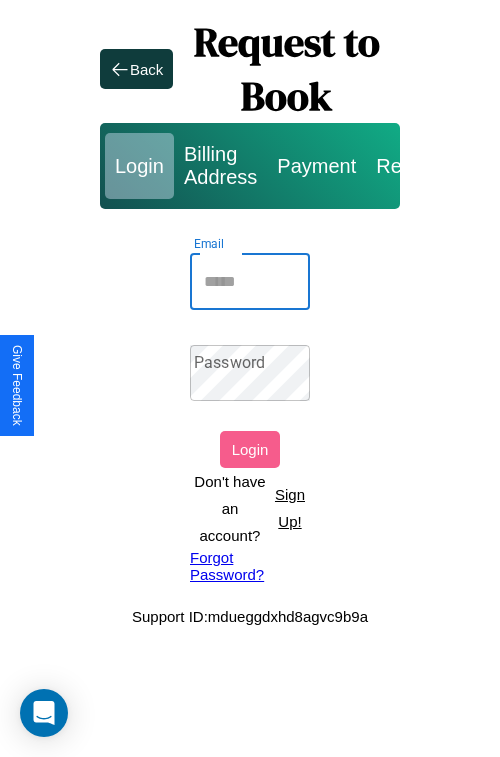 click on "Email" at bounding box center [250, 282] 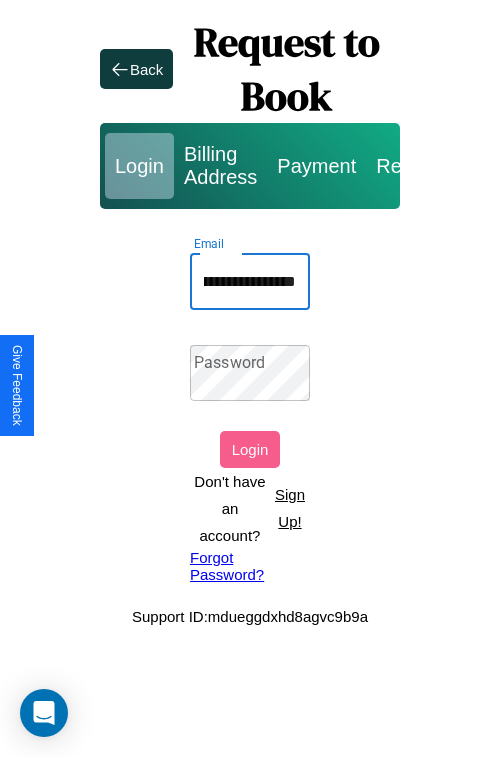 scroll, scrollTop: 0, scrollLeft: 114, axis: horizontal 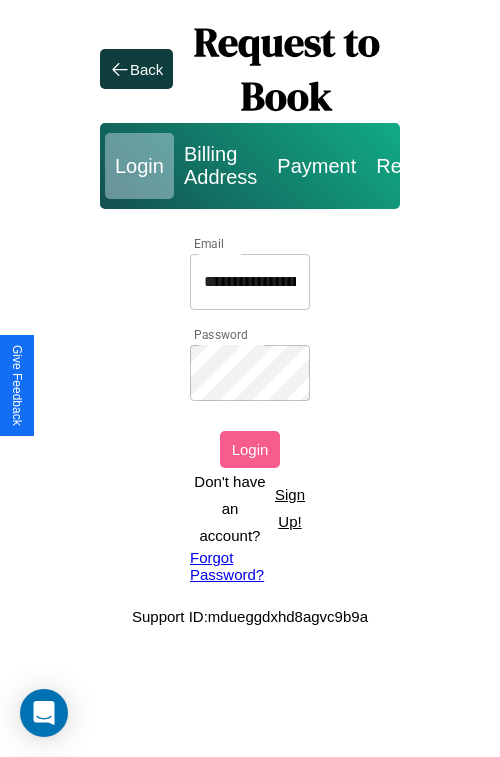 click on "Login" at bounding box center (250, 449) 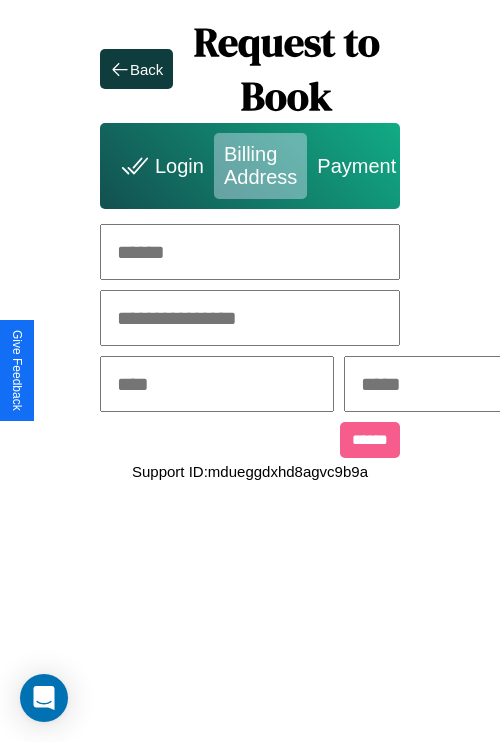 click at bounding box center (250, 252) 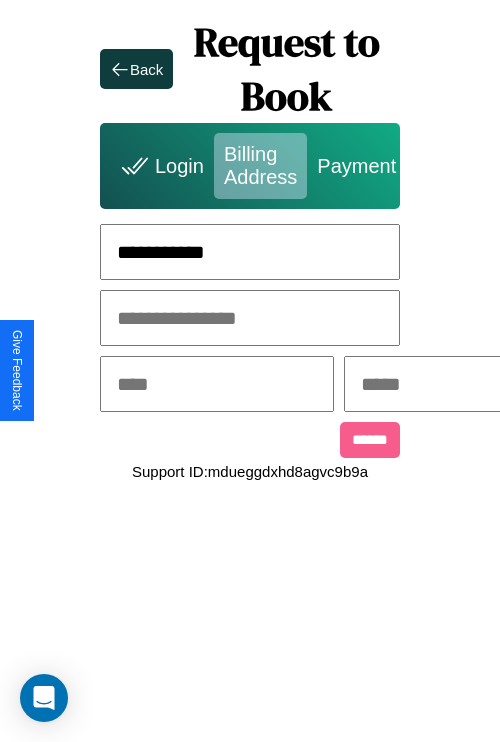 type on "**********" 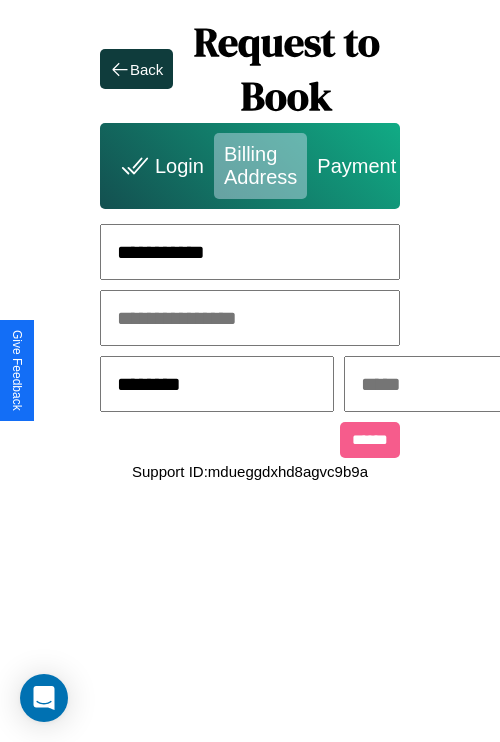 type on "********" 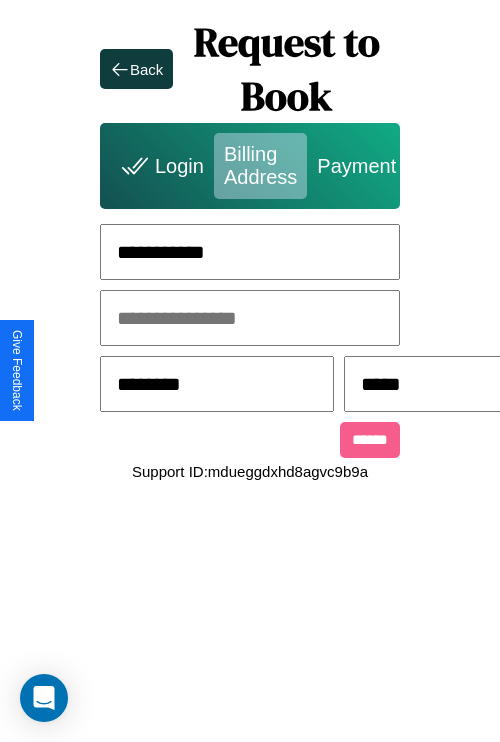 type on "*****" 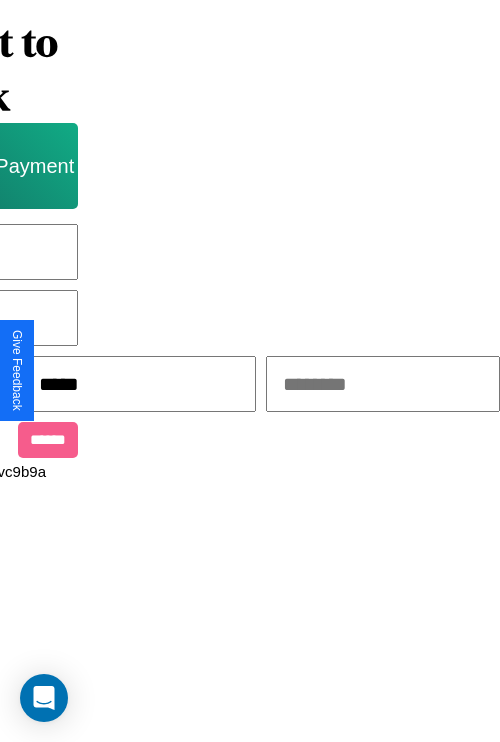 click at bounding box center (383, 384) 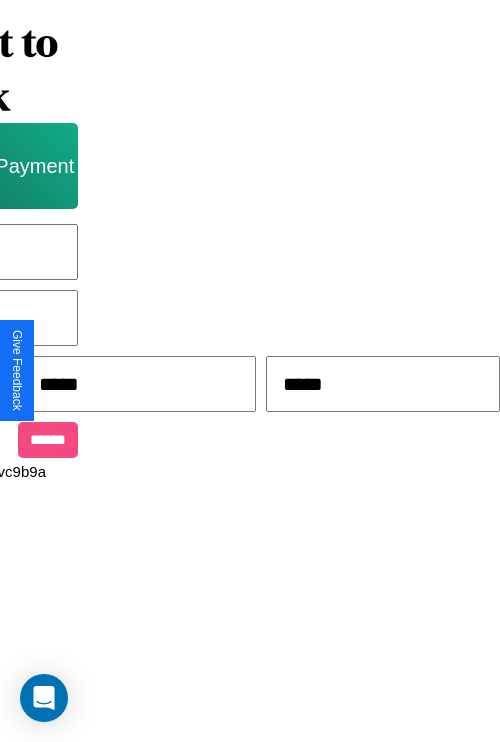 type on "*****" 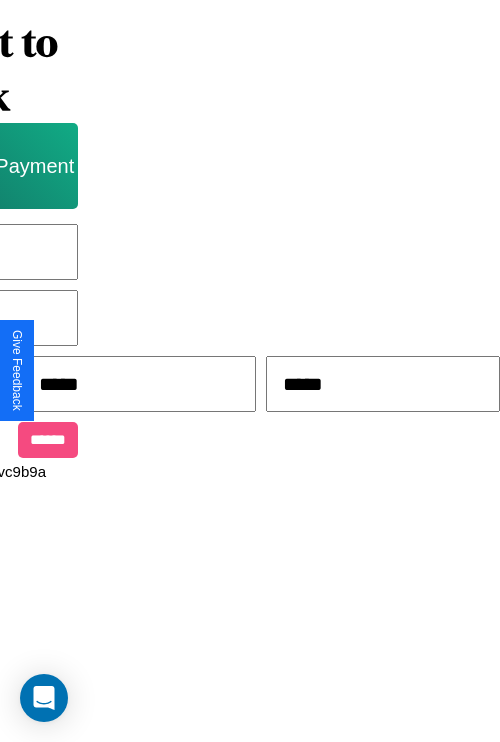 click on "******" at bounding box center (48, 440) 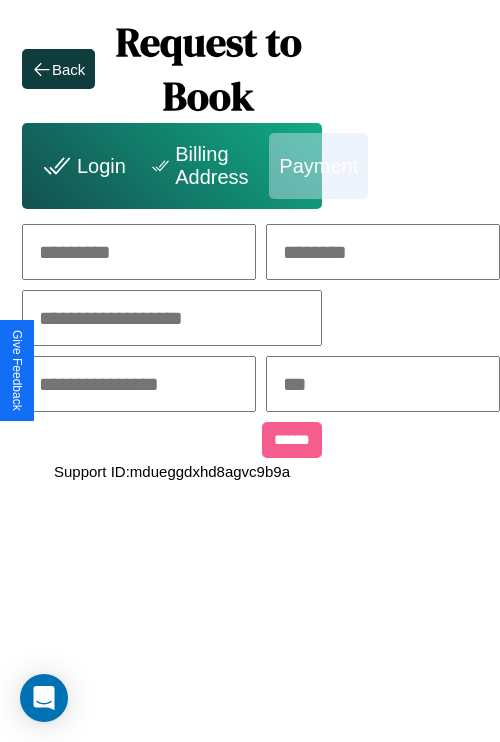 scroll, scrollTop: 0, scrollLeft: 208, axis: horizontal 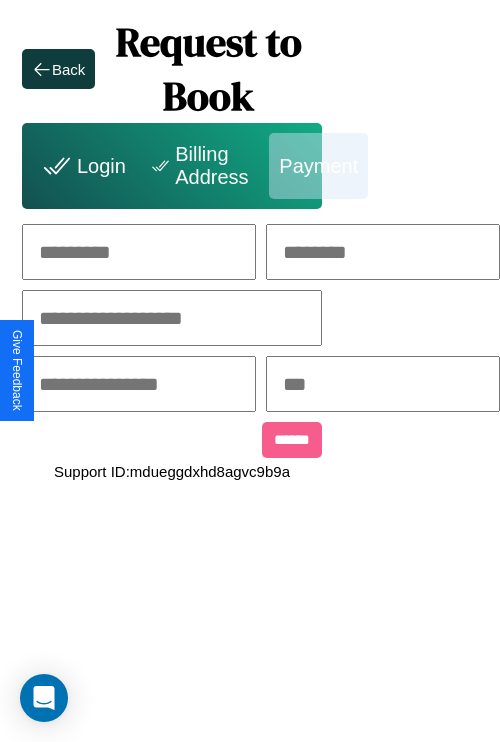click at bounding box center [139, 252] 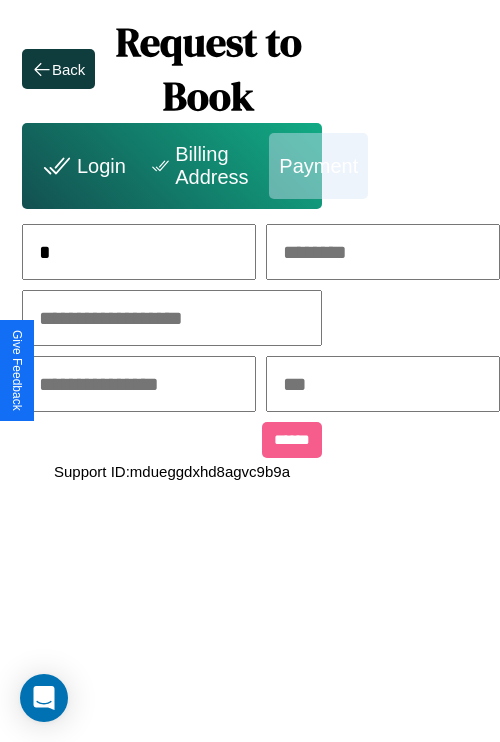 scroll, scrollTop: 0, scrollLeft: 131, axis: horizontal 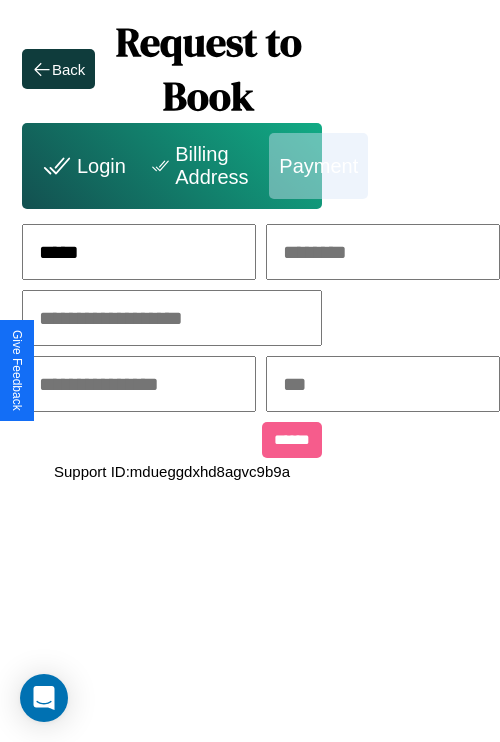 type on "*****" 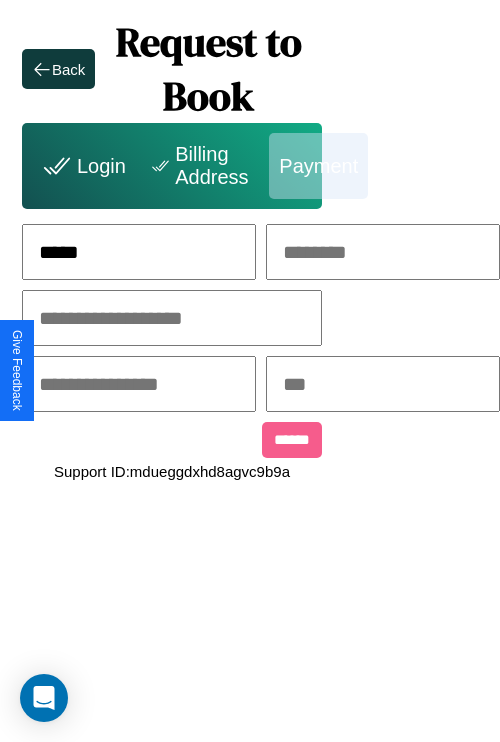 click at bounding box center [383, 252] 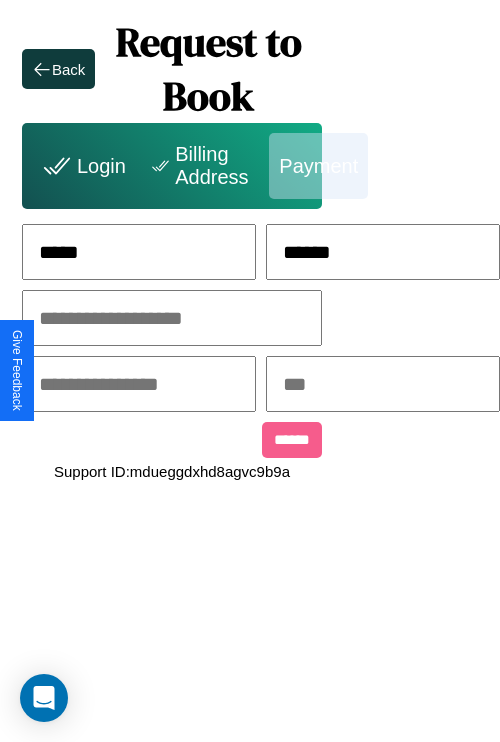 type on "******" 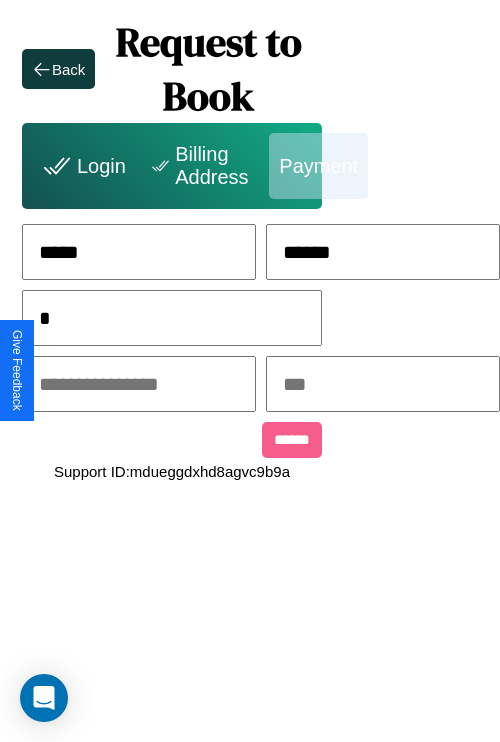 scroll, scrollTop: 0, scrollLeft: 128, axis: horizontal 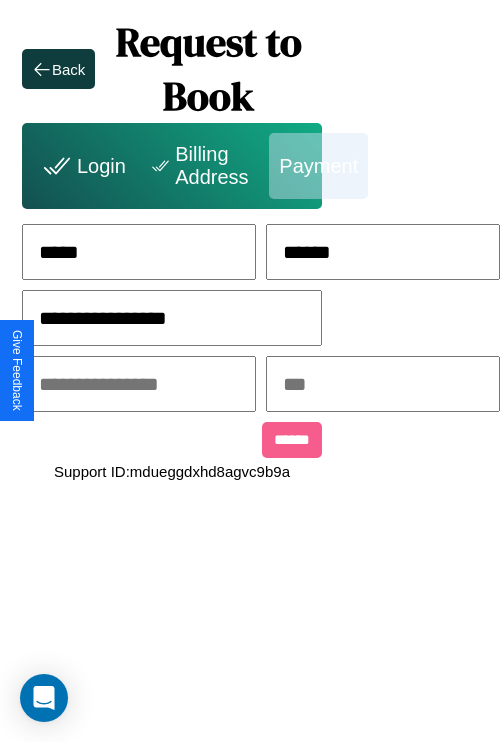 type on "**********" 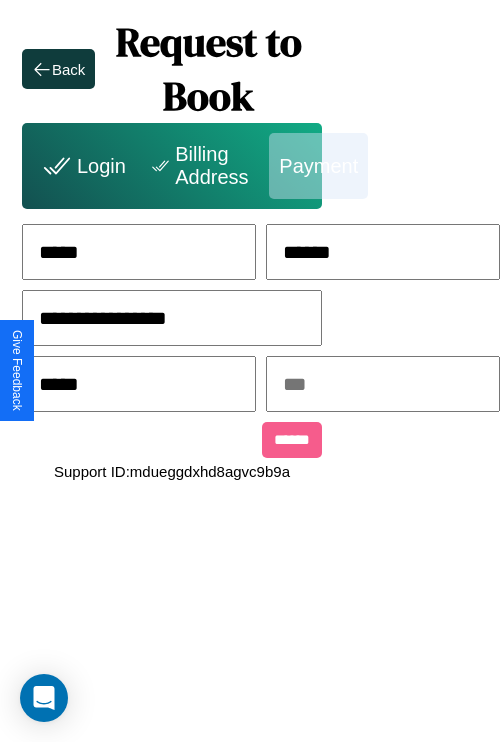 type on "*****" 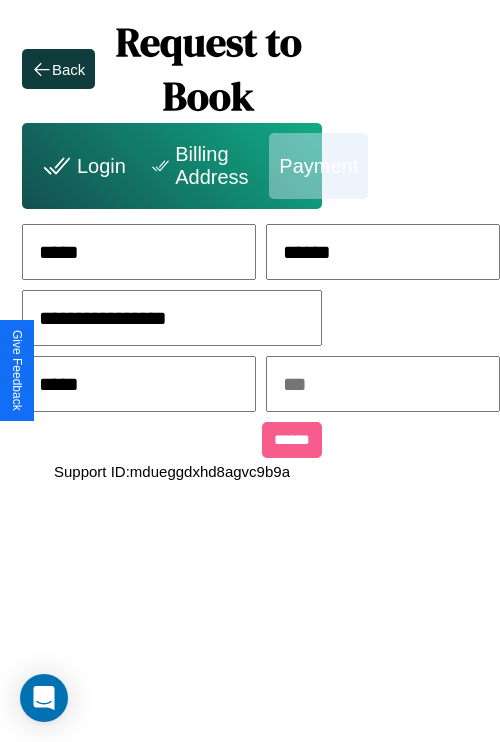 click at bounding box center [383, 384] 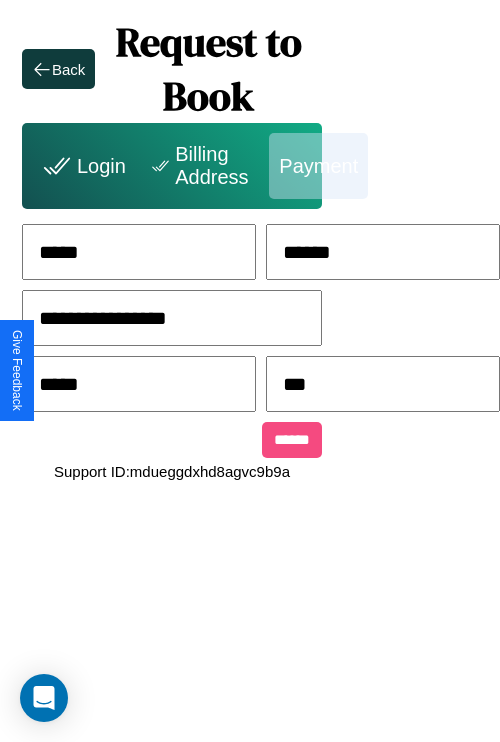 type on "***" 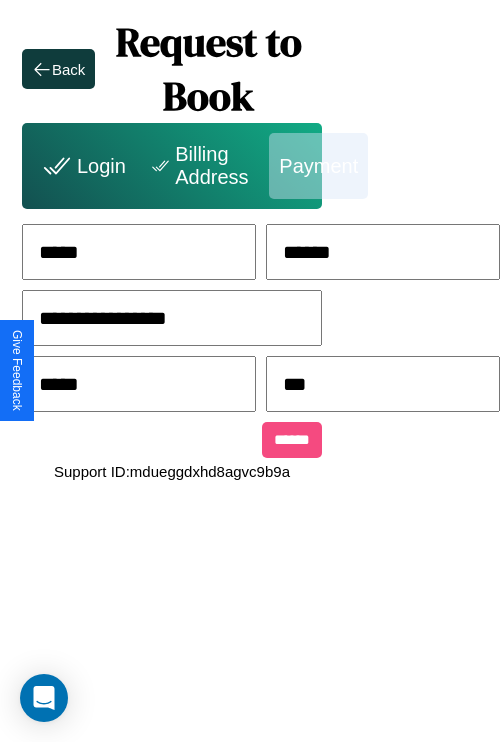 click on "******" at bounding box center (292, 440) 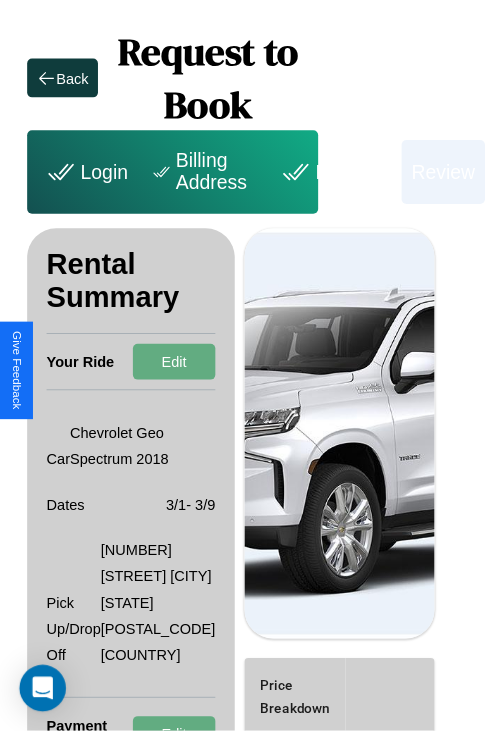 scroll, scrollTop: 0, scrollLeft: 72, axis: horizontal 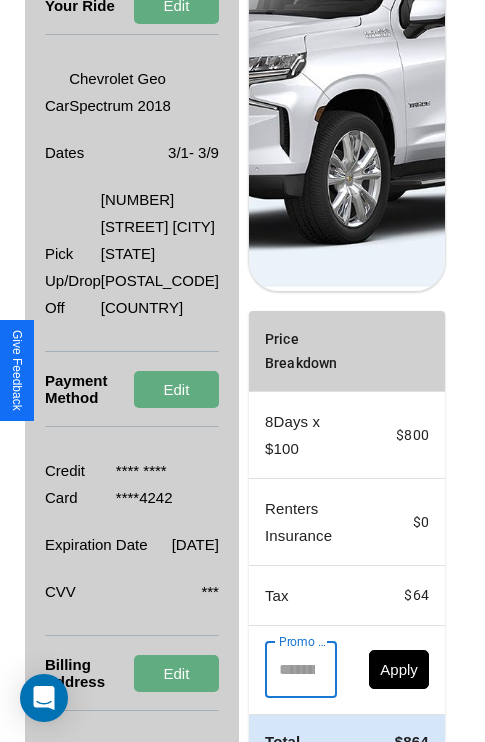 click on "Promo Code" at bounding box center (290, 670) 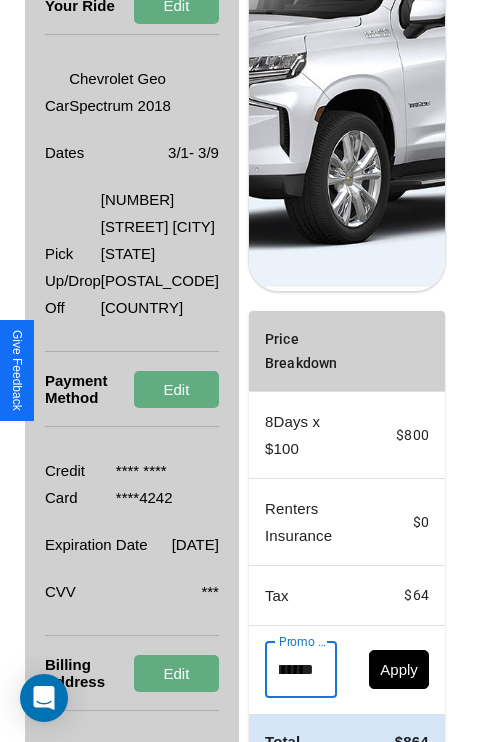 scroll, scrollTop: 0, scrollLeft: 96, axis: horizontal 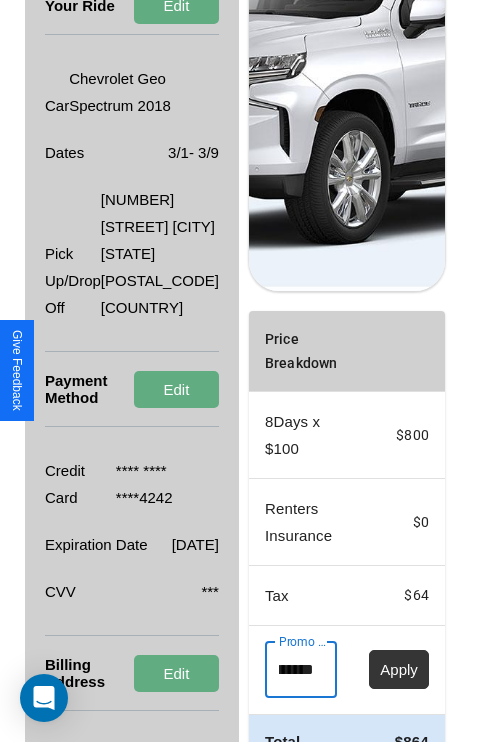 type on "**********" 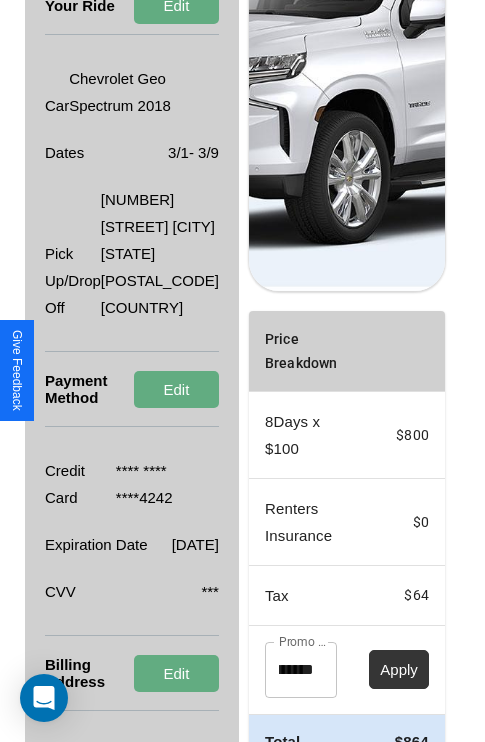 scroll, scrollTop: 0, scrollLeft: 0, axis: both 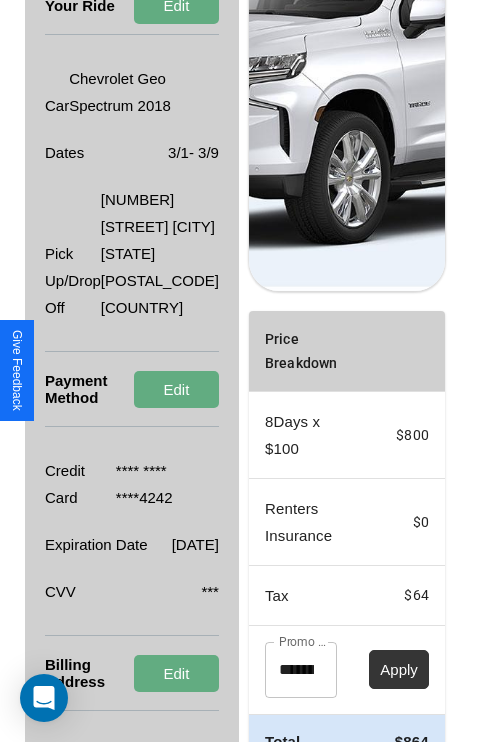 click on "Apply" at bounding box center (399, 669) 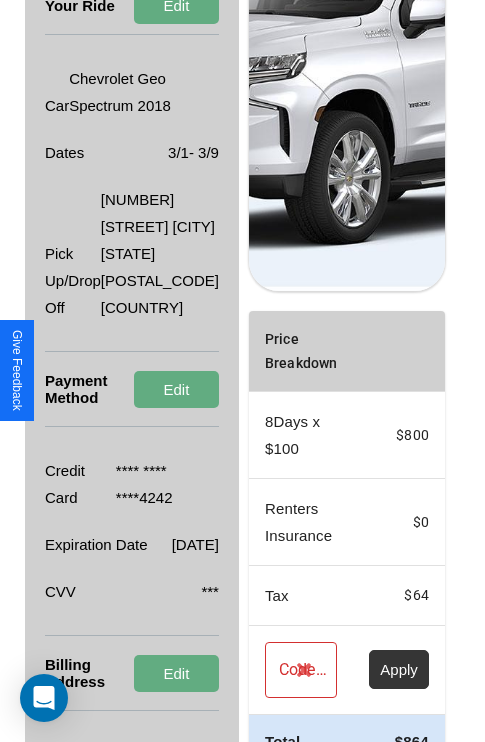 scroll, scrollTop: 509, scrollLeft: 72, axis: both 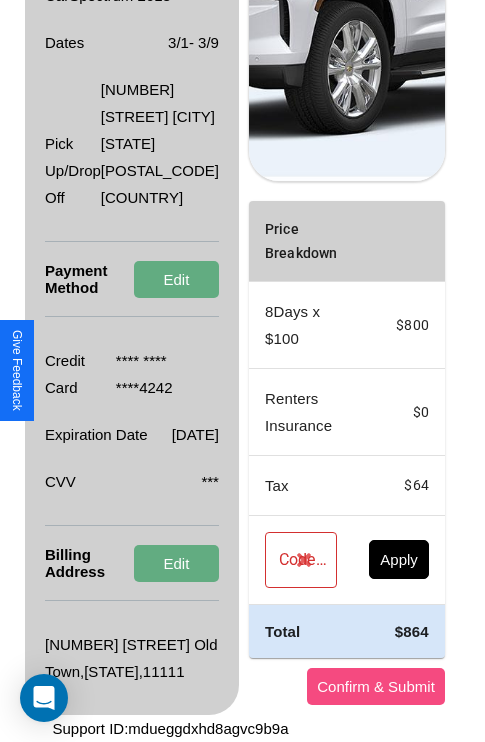click on "Confirm & Submit" at bounding box center [376, 686] 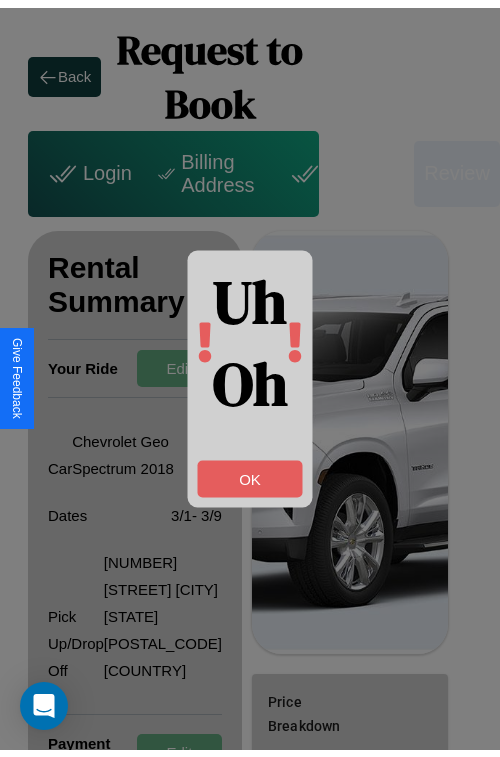 scroll, scrollTop: 0, scrollLeft: 69, axis: horizontal 